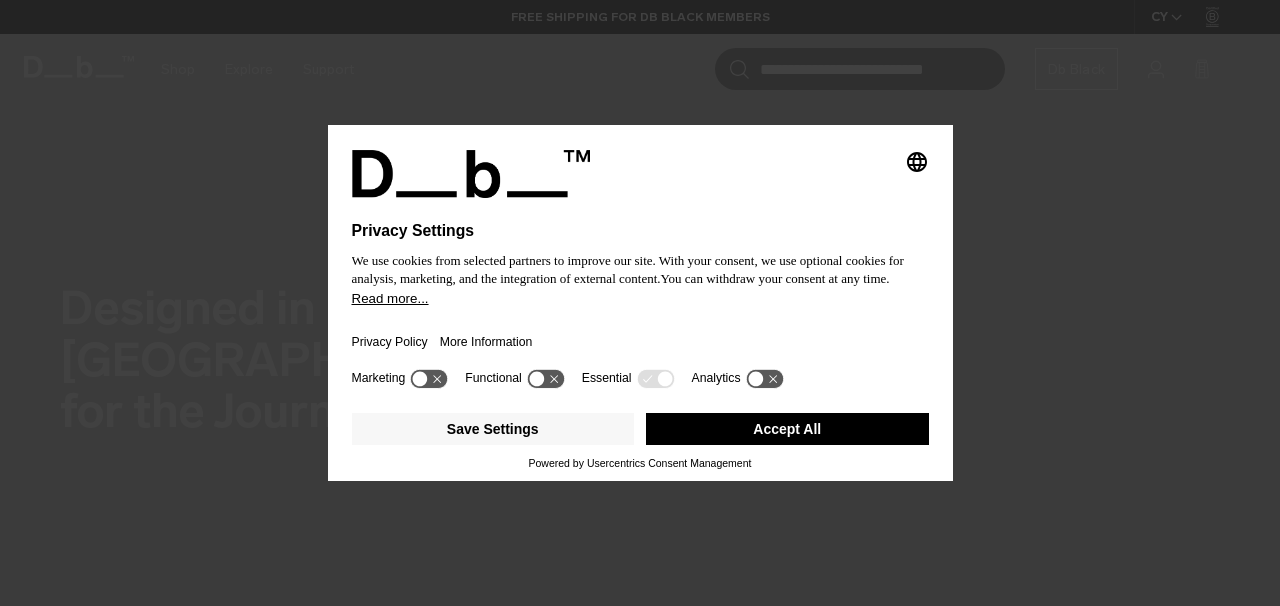 scroll, scrollTop: 494, scrollLeft: 0, axis: vertical 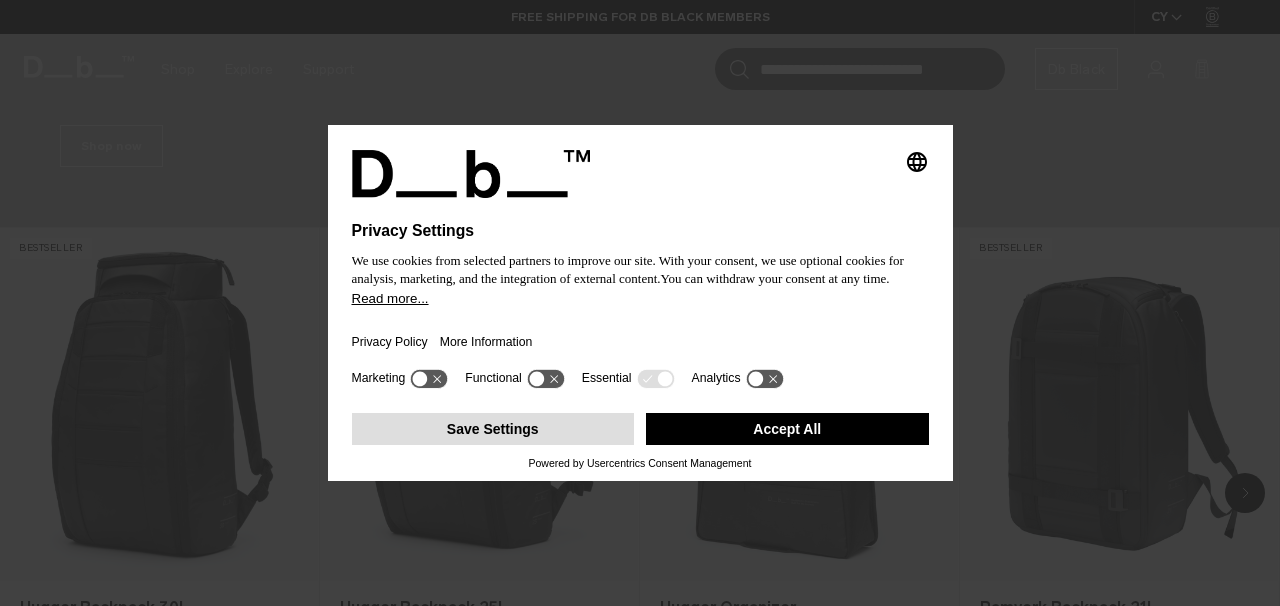 click on "Save Settings" at bounding box center [493, 429] 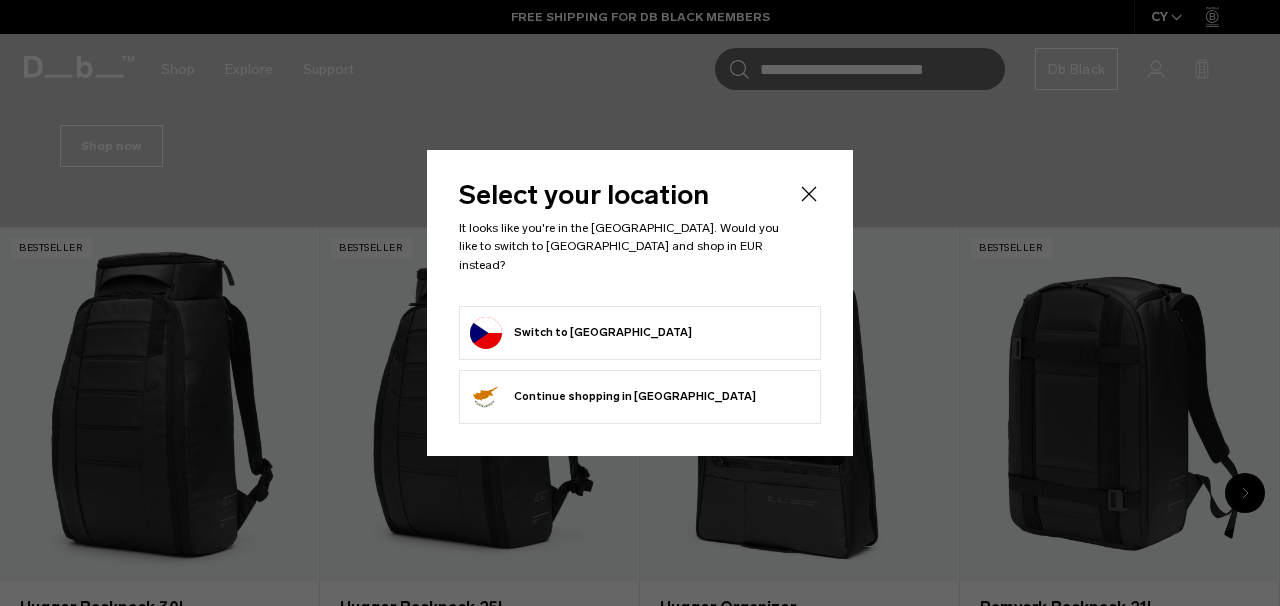 click on "Switch to Czechia" at bounding box center (581, 333) 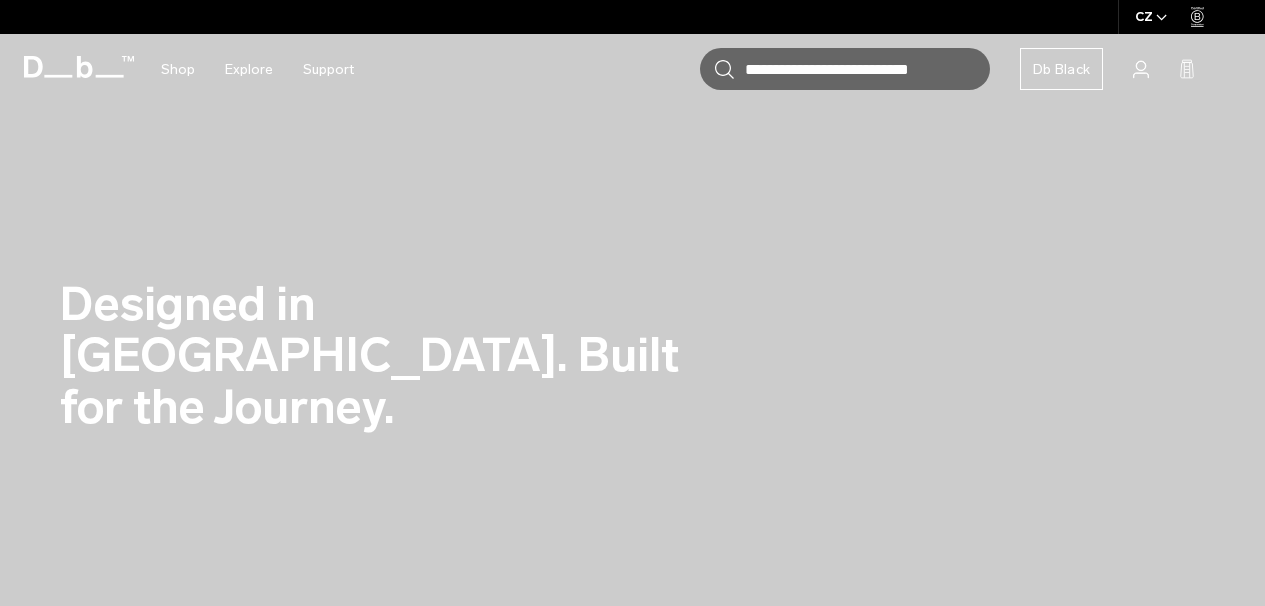 scroll, scrollTop: 0, scrollLeft: 0, axis: both 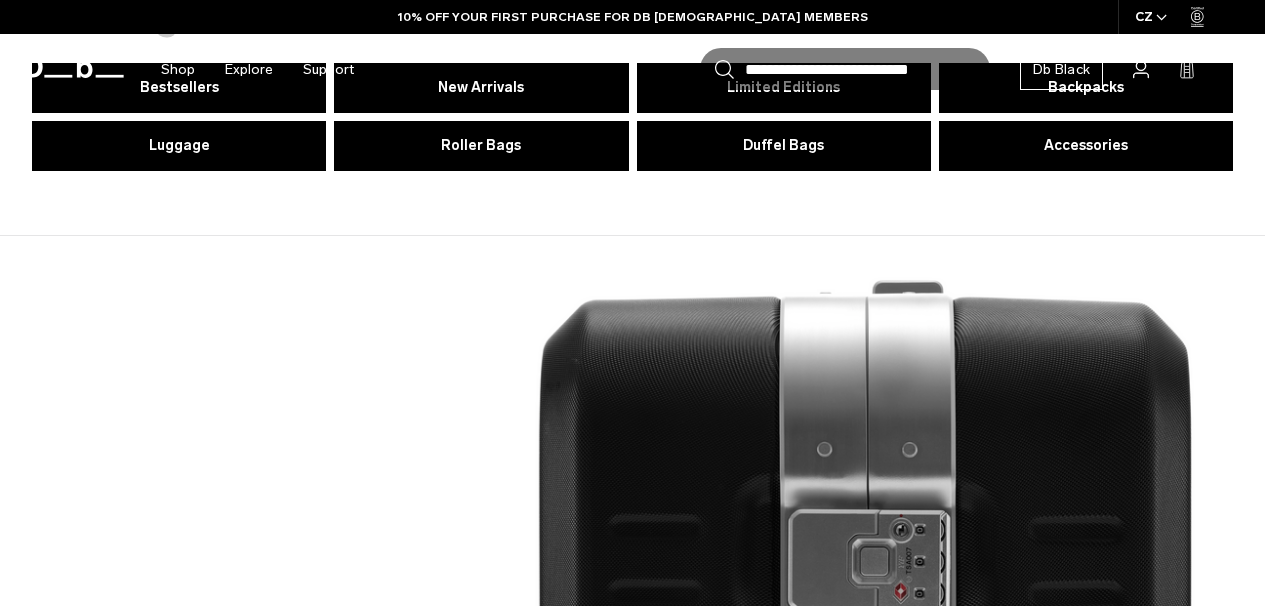 click at bounding box center [632, 825] 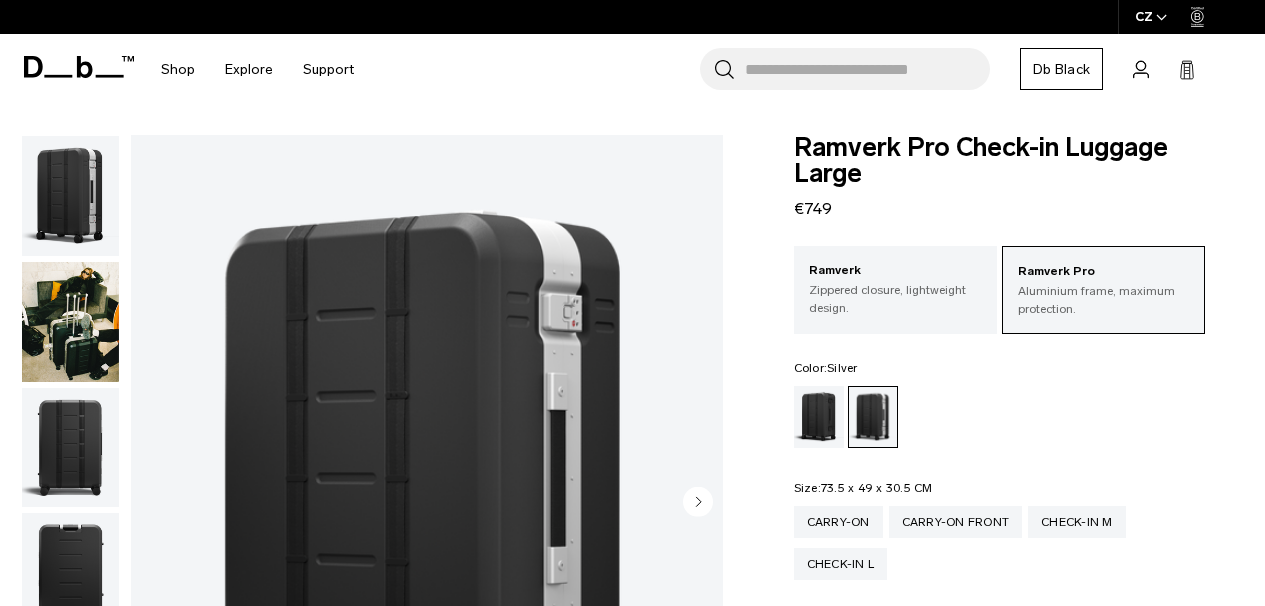 scroll, scrollTop: 0, scrollLeft: 0, axis: both 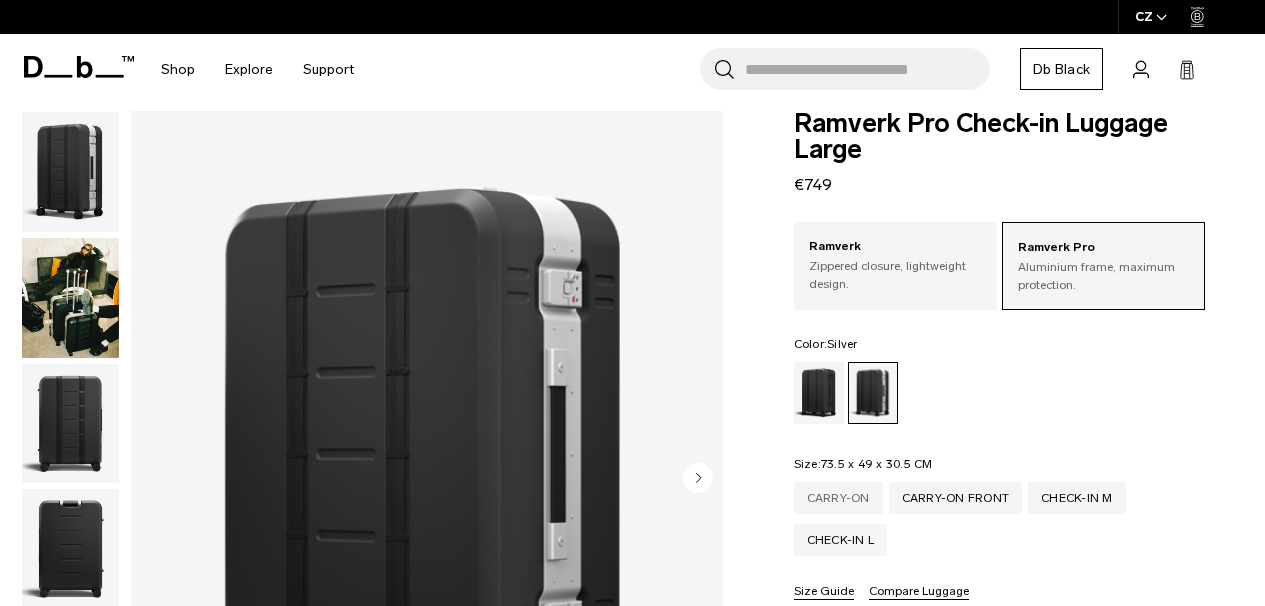 click on "Carry-on" at bounding box center (838, 498) 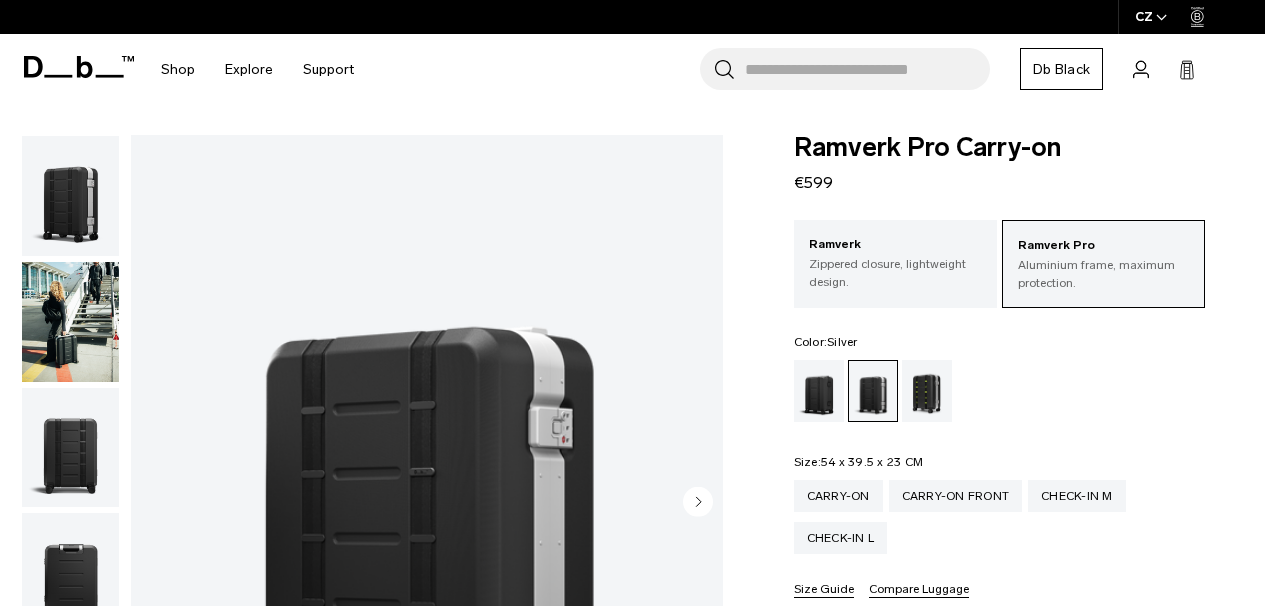 scroll, scrollTop: 0, scrollLeft: 0, axis: both 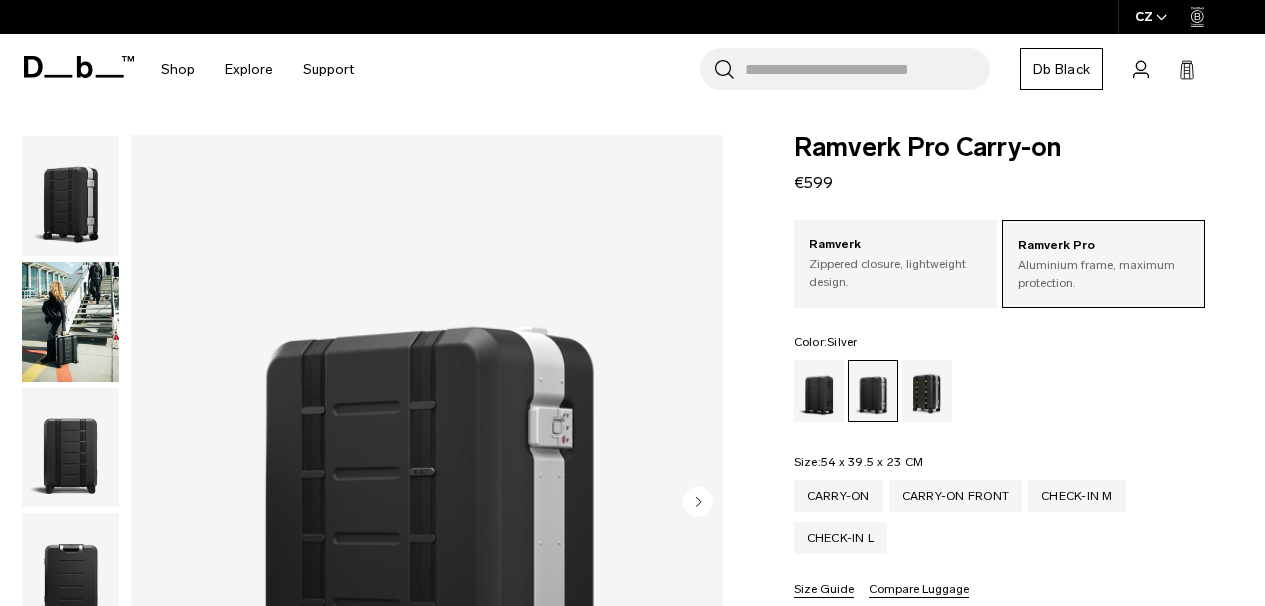 click at bounding box center [70, 322] 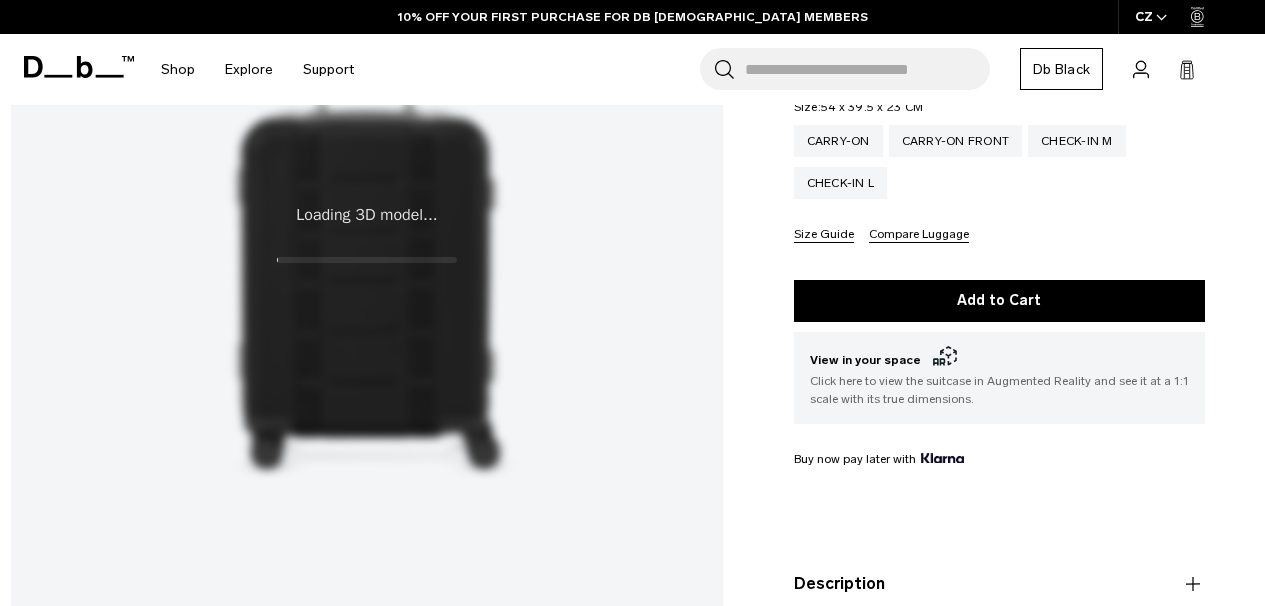 scroll, scrollTop: 354, scrollLeft: 0, axis: vertical 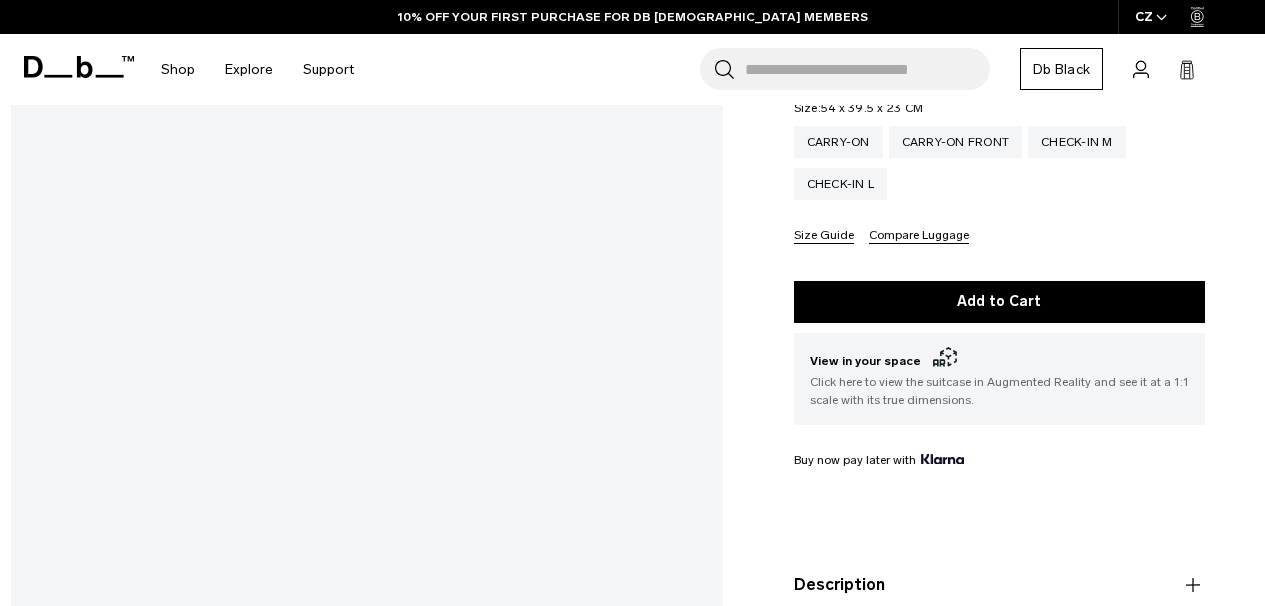 click on "Gallery
3D
Details
Dimensions
01 / 14" at bounding box center [632, 272] 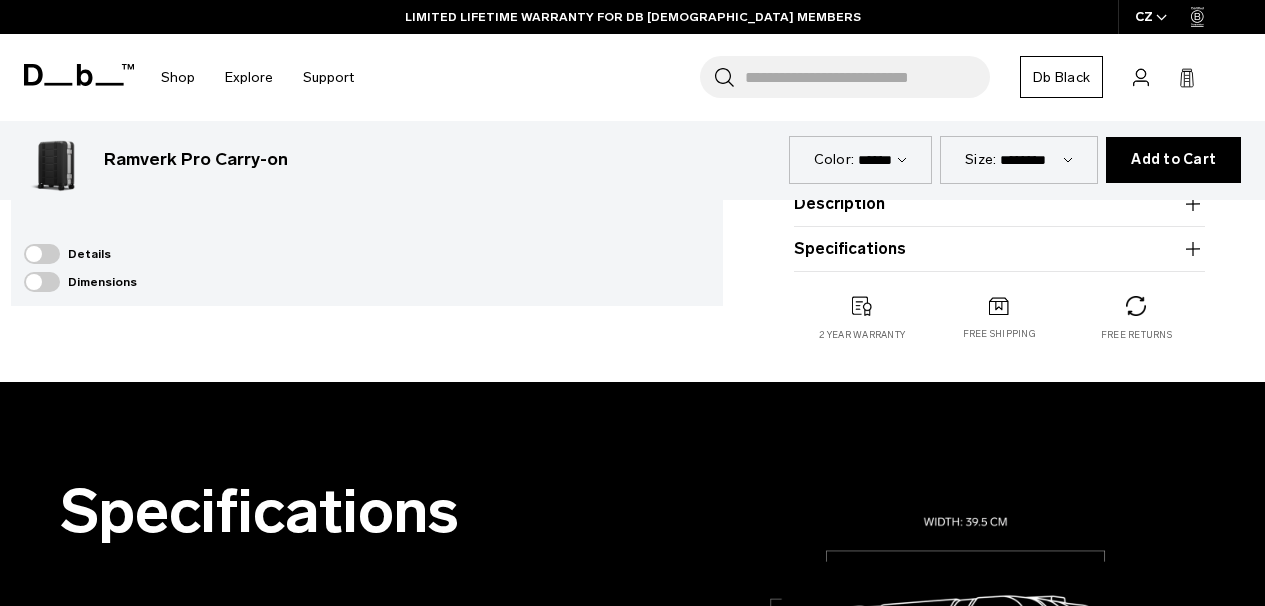 scroll, scrollTop: 0, scrollLeft: 0, axis: both 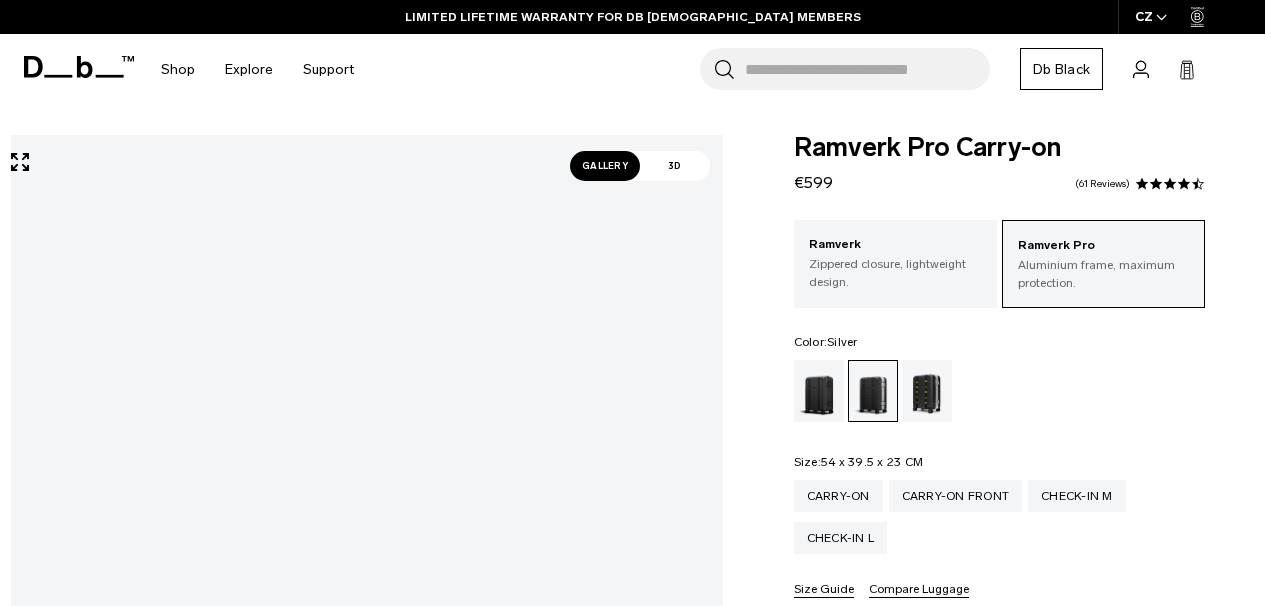 click on "Skip to content
Summer Sale Ends In:
00
days,
00
hours,
00
minutes ,
00
seconds
BUY NOW, PAY LATER WITH [PERSON_NAME]
10% OFF YOUR FIRST PURCHASE FOR DB [DEMOGRAPHIC_DATA] MEMBERS
FREE SHIPPING FOR DB BLACK MEMBERS
FREE RETURNS FOR DB [DEMOGRAPHIC_DATA] MEMBERS
LIMITED LIFETIME WARRANTY FOR DB BLACK MEMBERS
BUY NOW, PAY LATER WITH [PERSON_NAME]
10% OFF YOUR FIRST PURCHASE FOR DB [DEMOGRAPHIC_DATA] MEMBERS
Summer Sale Ends In:
00
00 00" at bounding box center [632, 303] 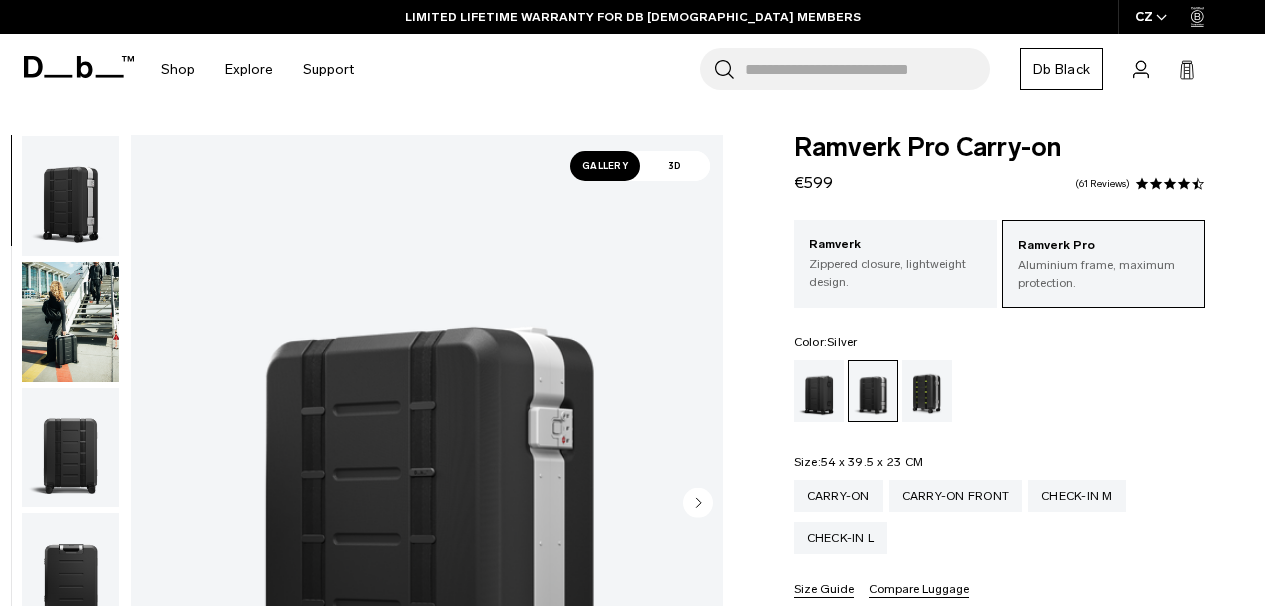 click at bounding box center [70, 322] 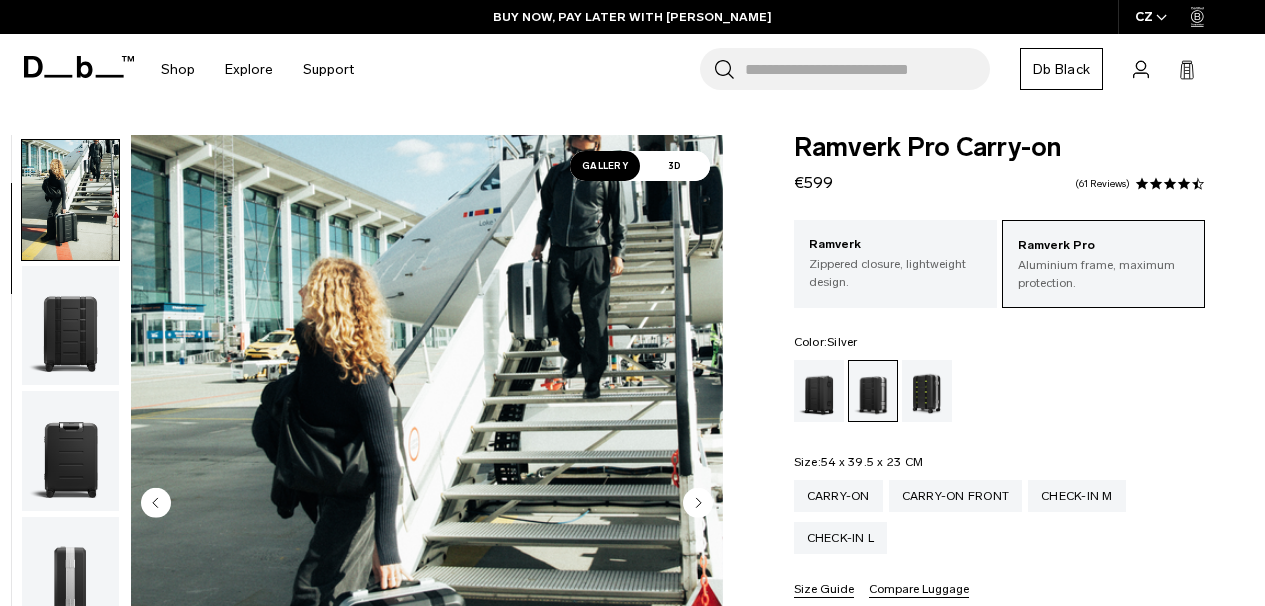 scroll, scrollTop: 126, scrollLeft: 0, axis: vertical 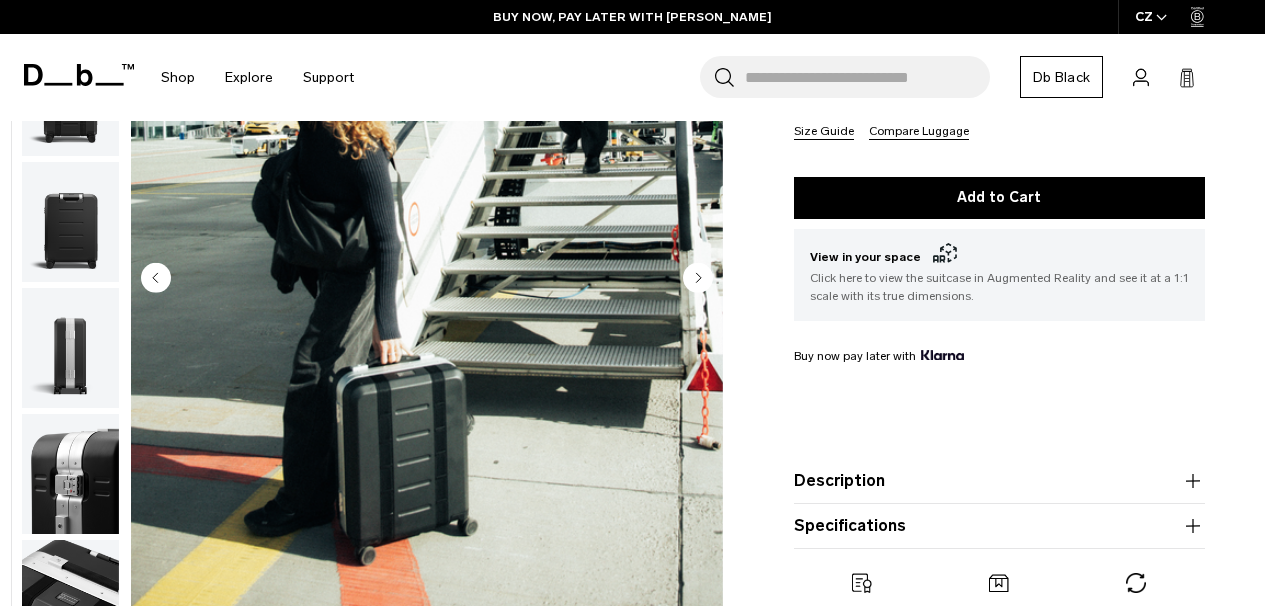 click 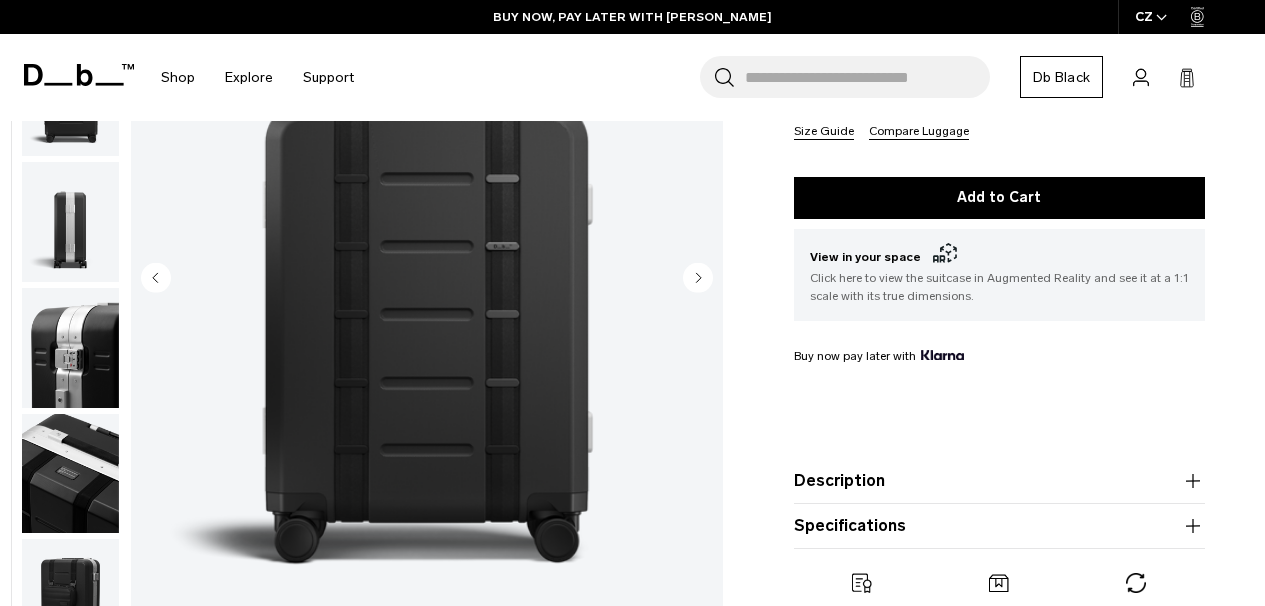 click 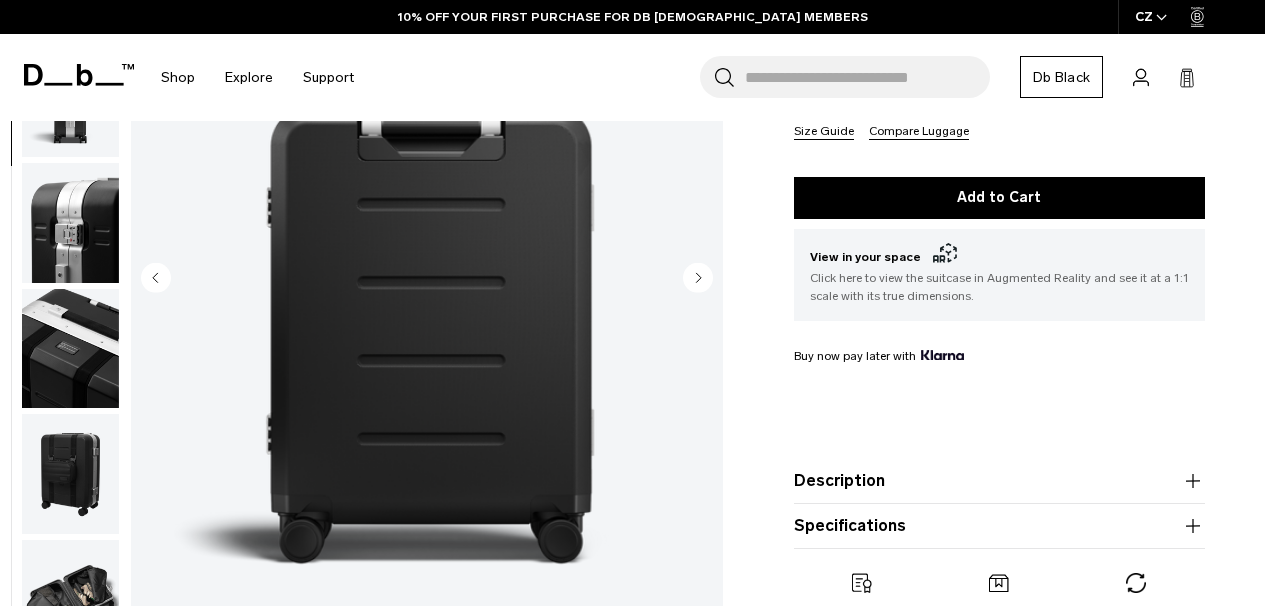 click 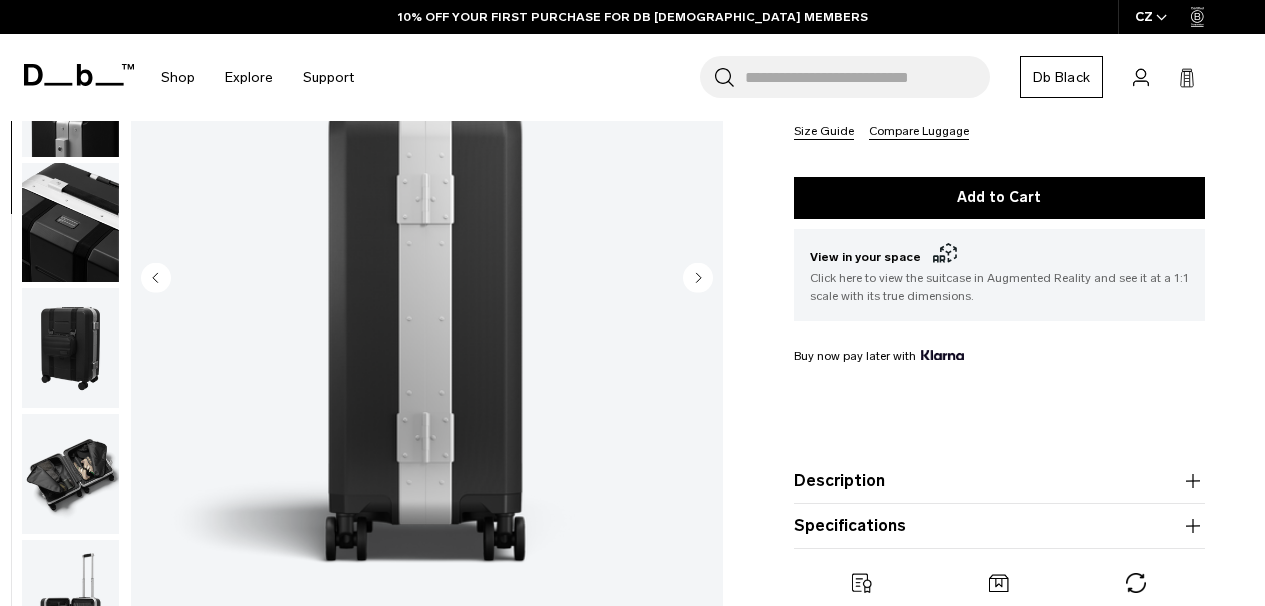 click 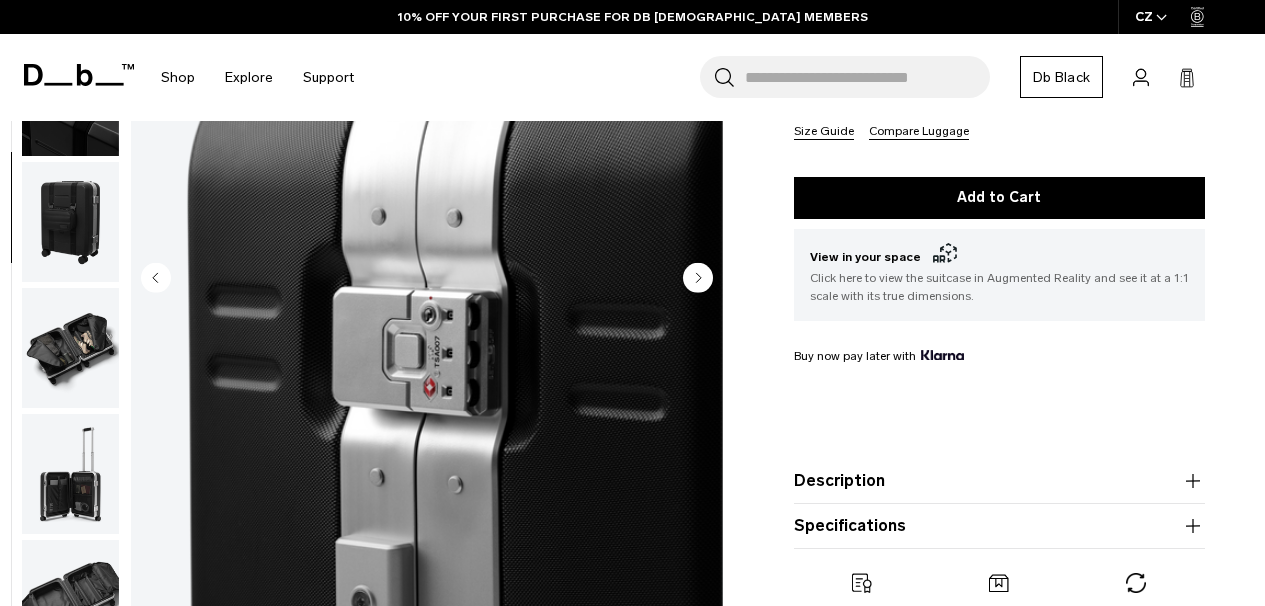 click 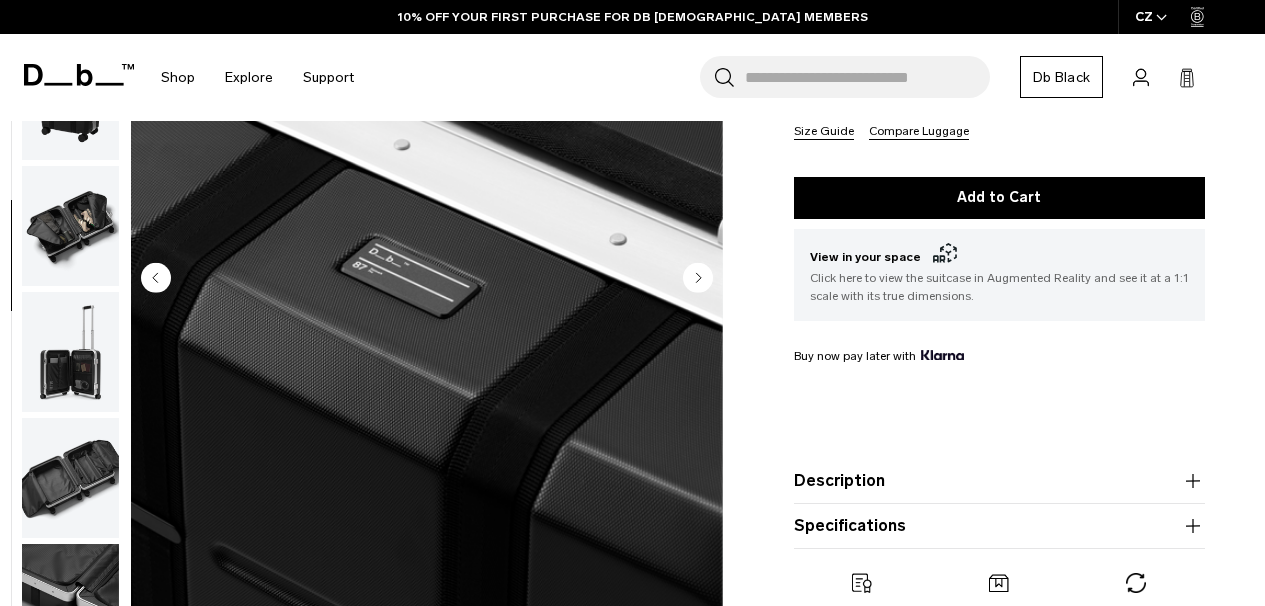 scroll, scrollTop: 755, scrollLeft: 0, axis: vertical 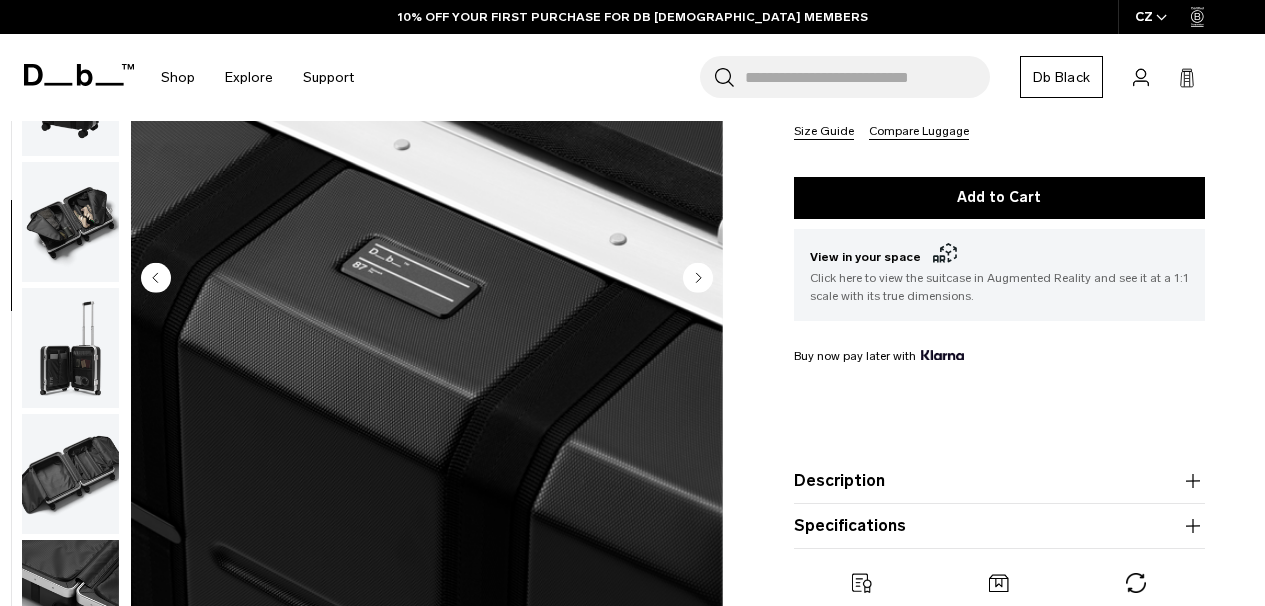 click 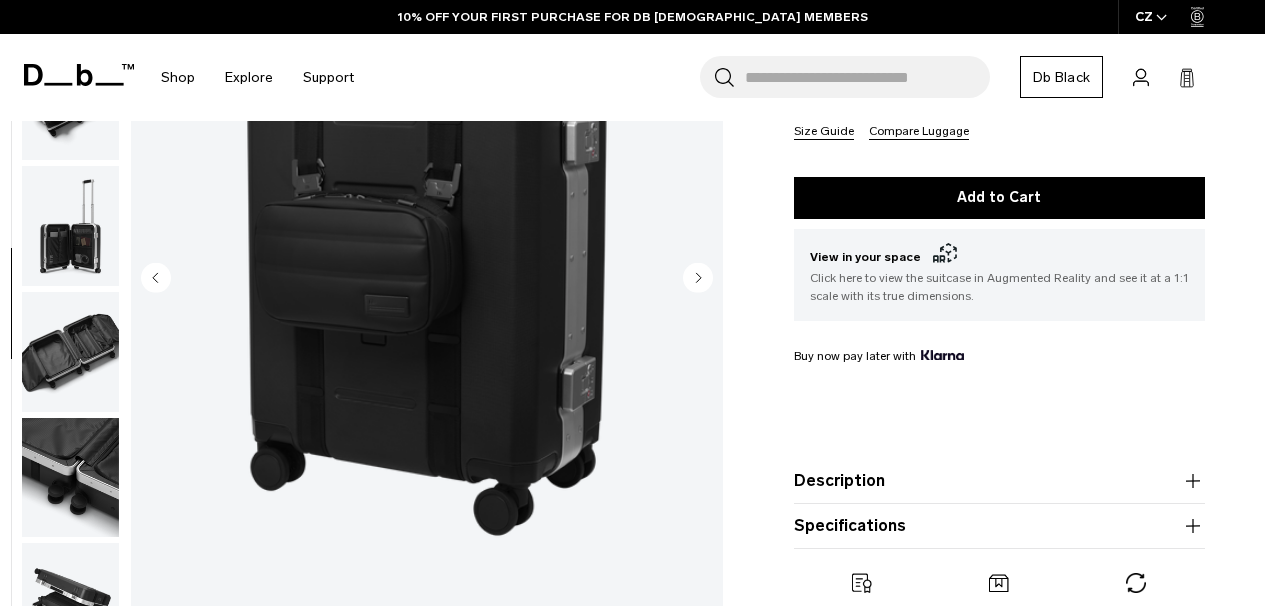 scroll, scrollTop: 881, scrollLeft: 0, axis: vertical 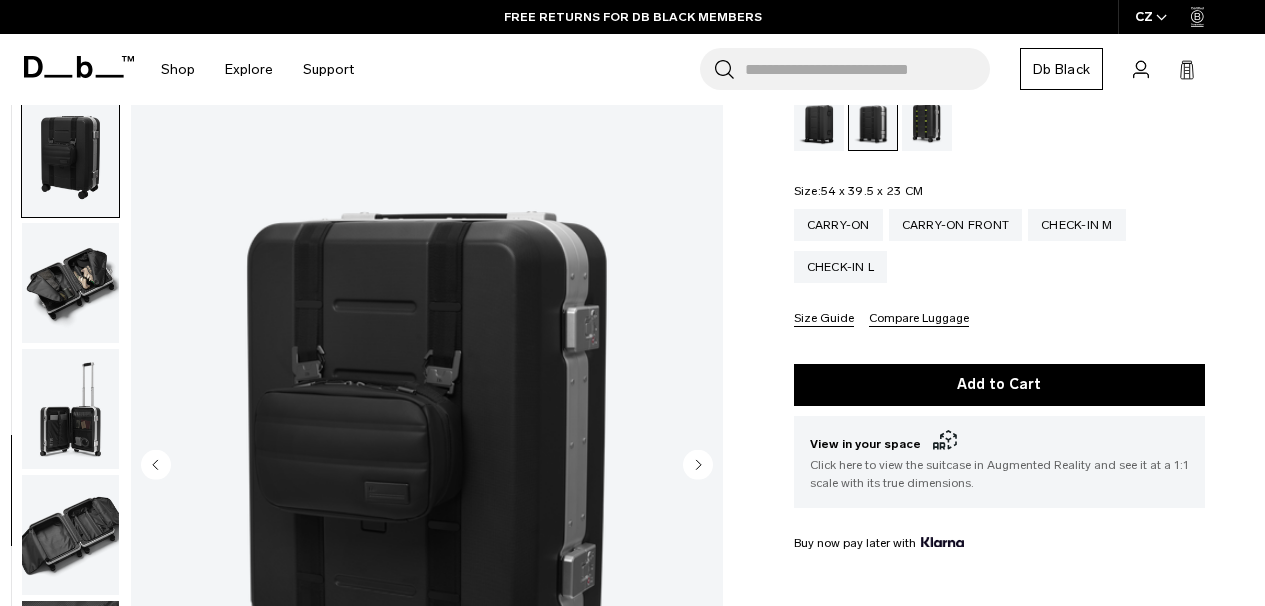 click 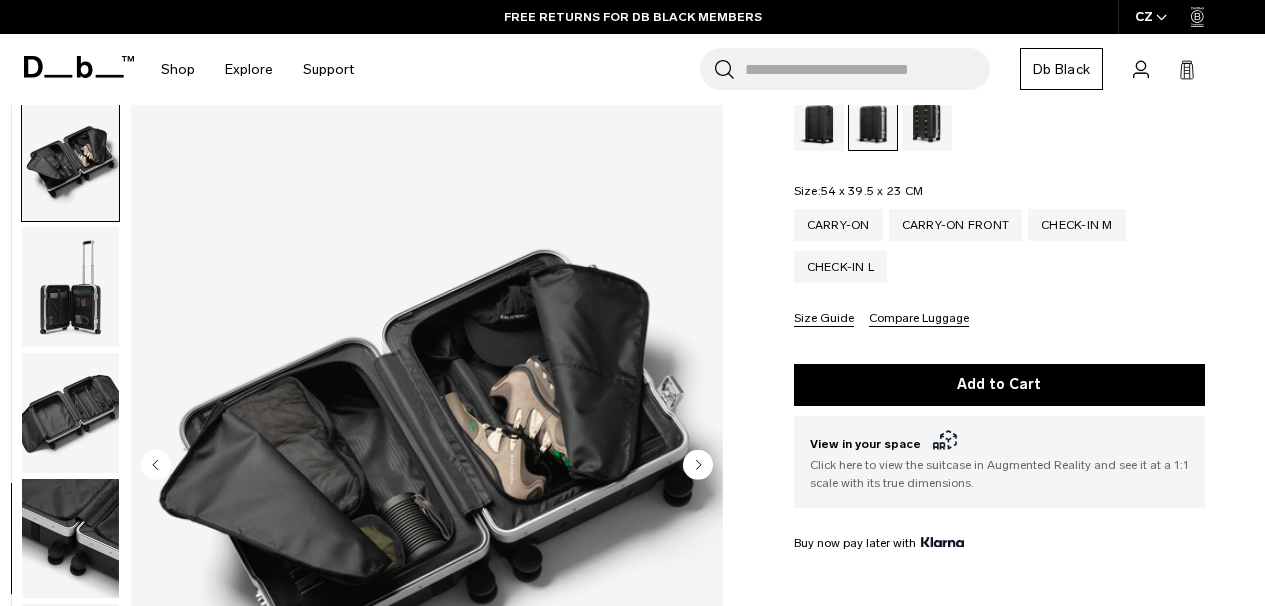 scroll, scrollTop: 1006, scrollLeft: 0, axis: vertical 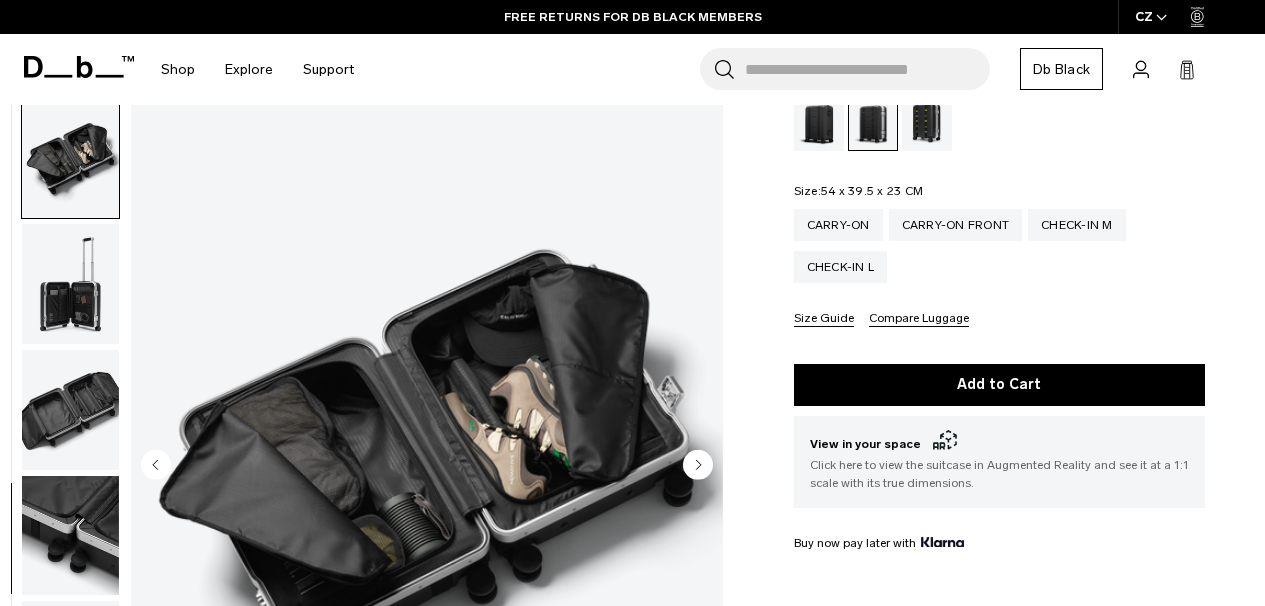 click 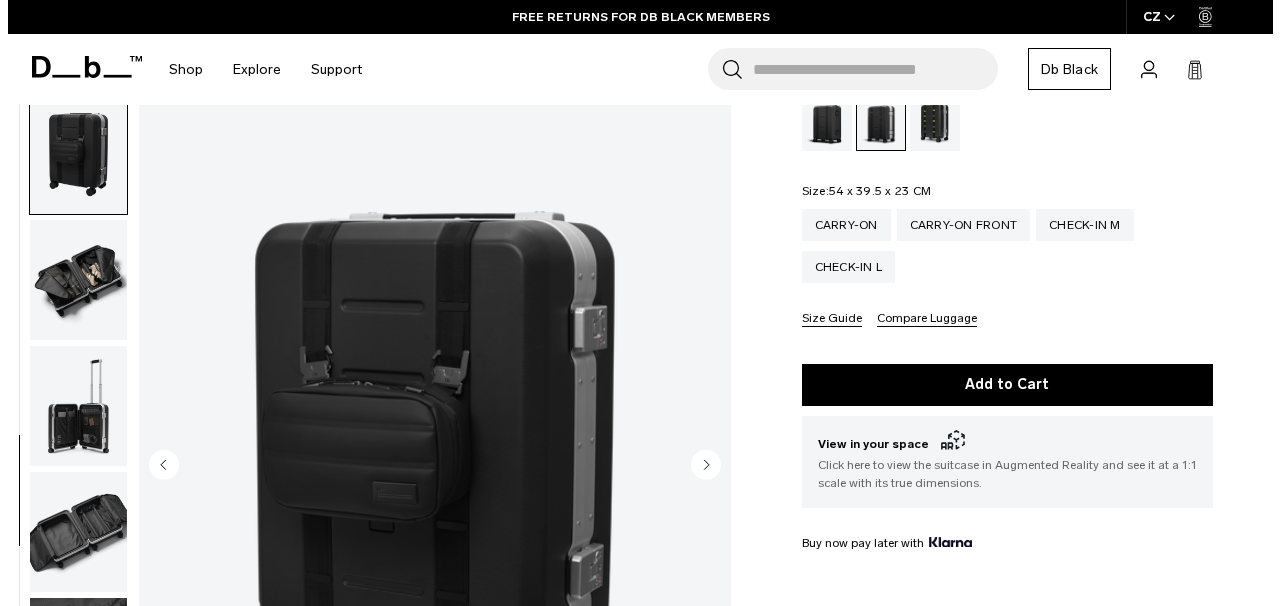 scroll, scrollTop: 881, scrollLeft: 0, axis: vertical 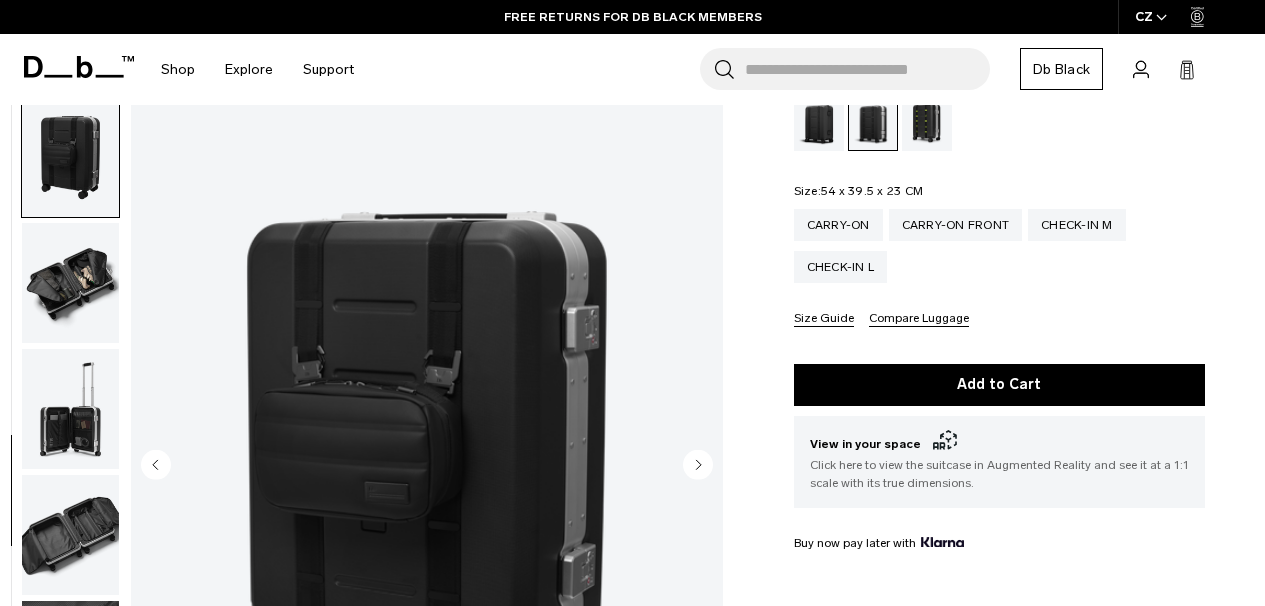 click at bounding box center (427, 466) 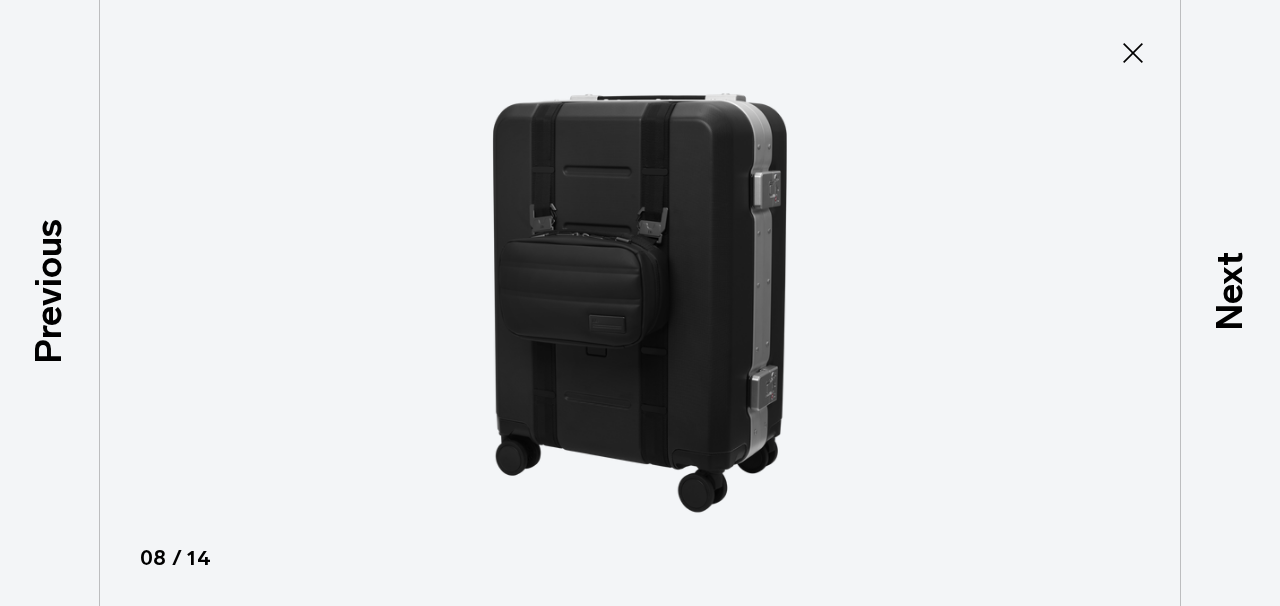 click at bounding box center (640, 303) 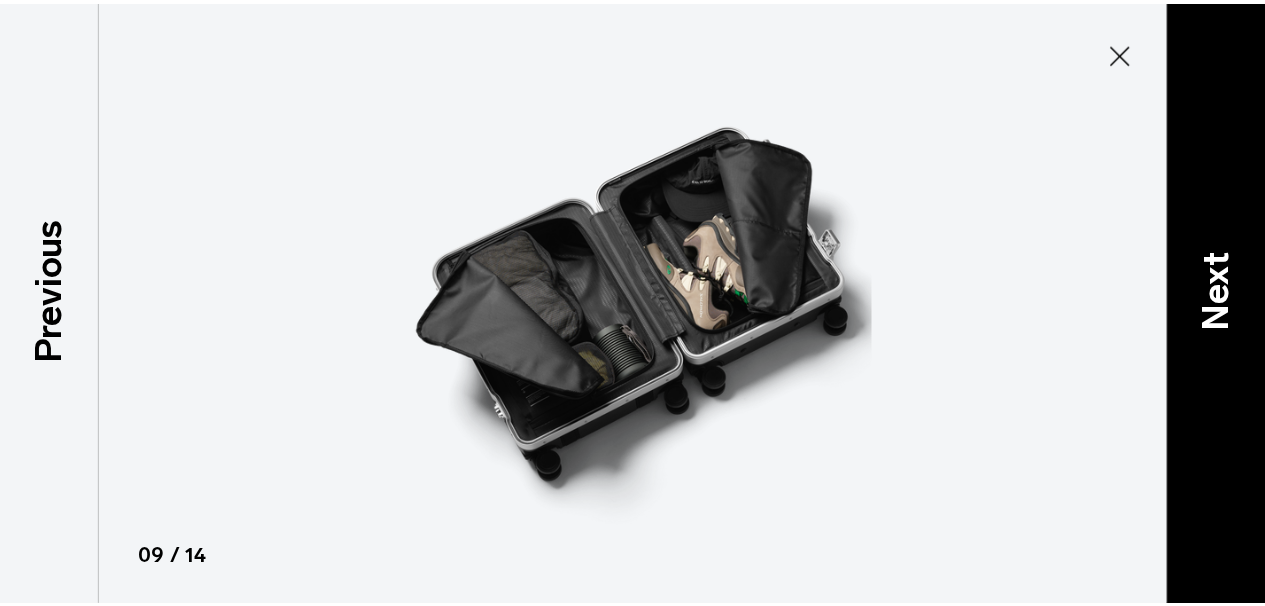 scroll, scrollTop: 1008, scrollLeft: 0, axis: vertical 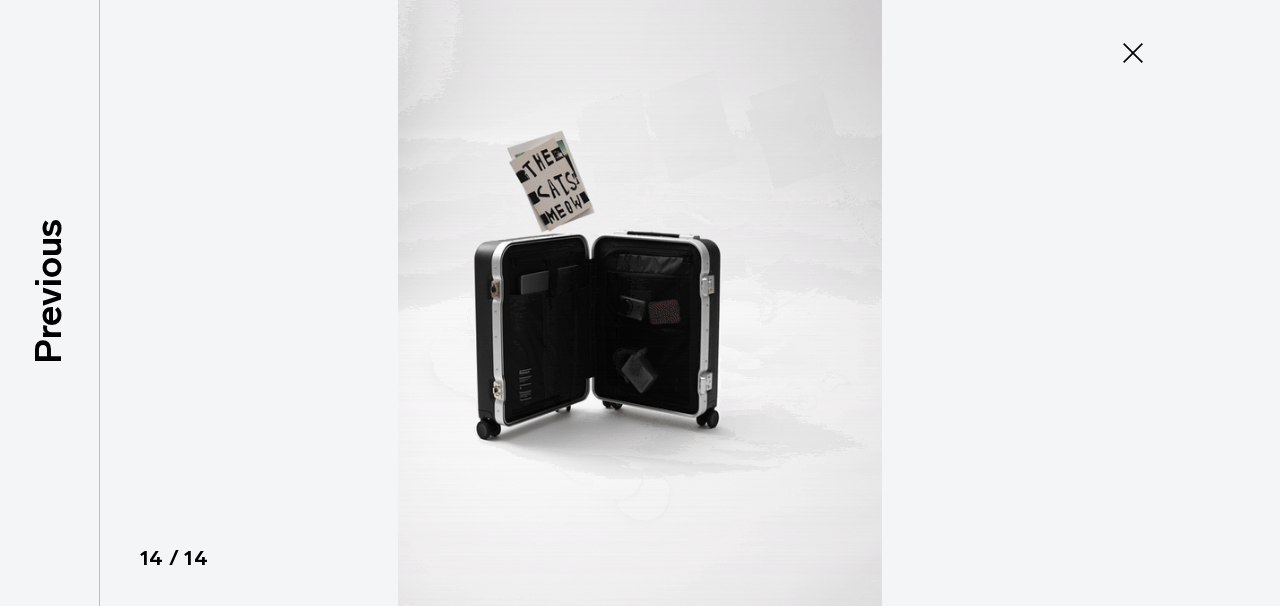 click 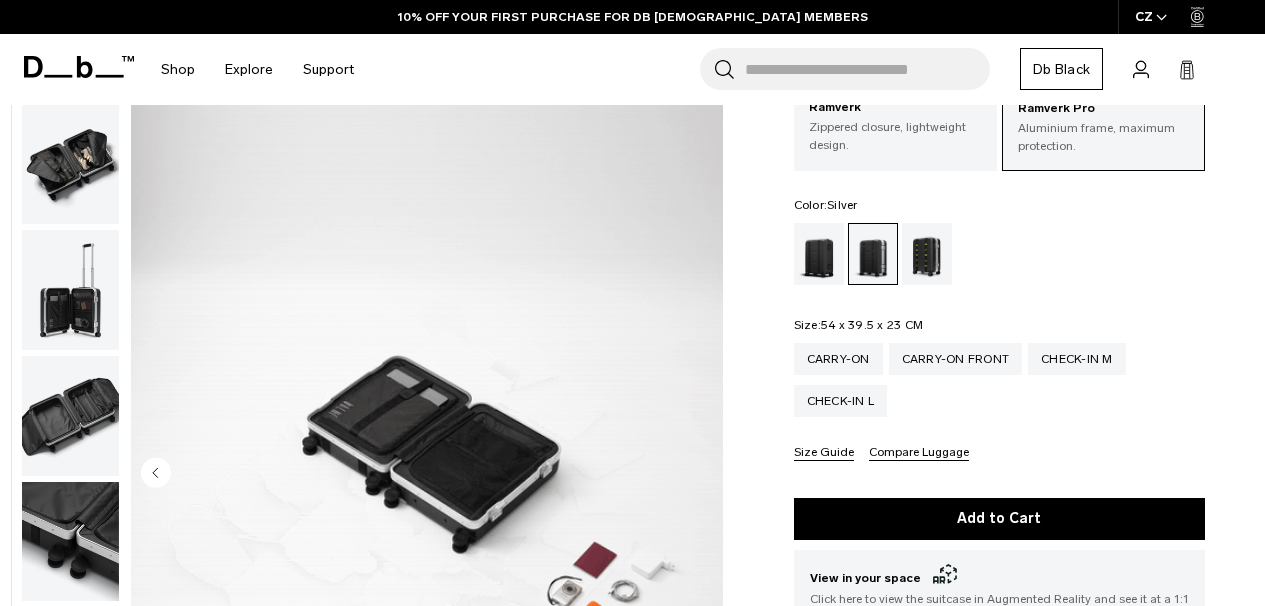scroll, scrollTop: 0, scrollLeft: 0, axis: both 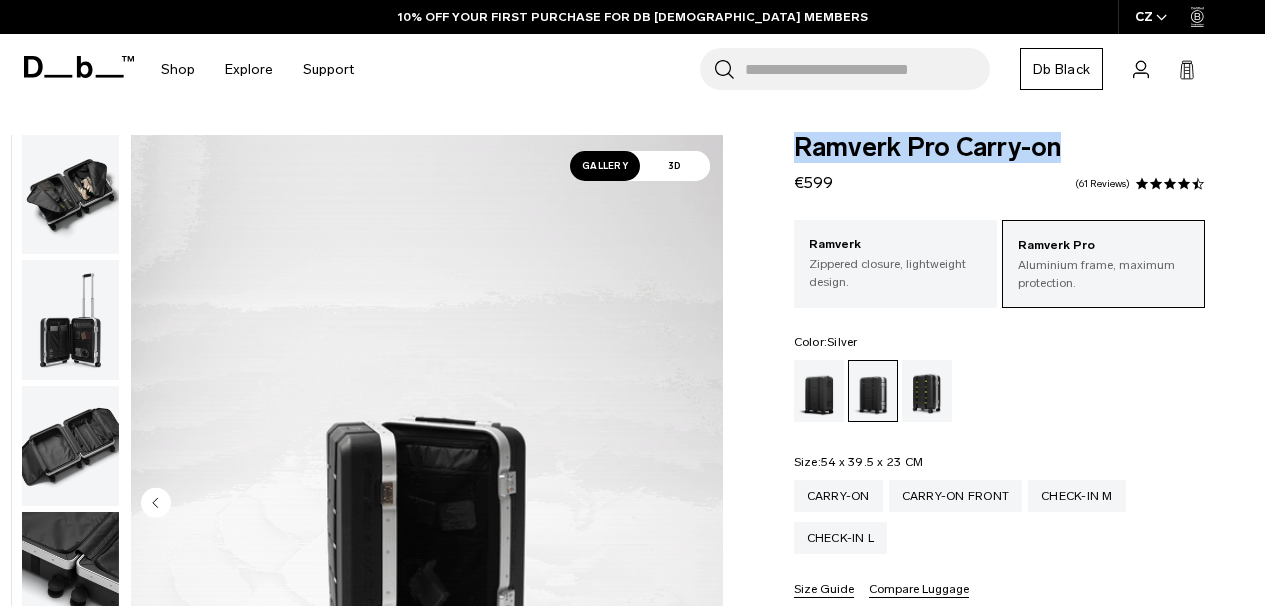 drag, startPoint x: 793, startPoint y: 140, endPoint x: 1089, endPoint y: 143, distance: 296.0152 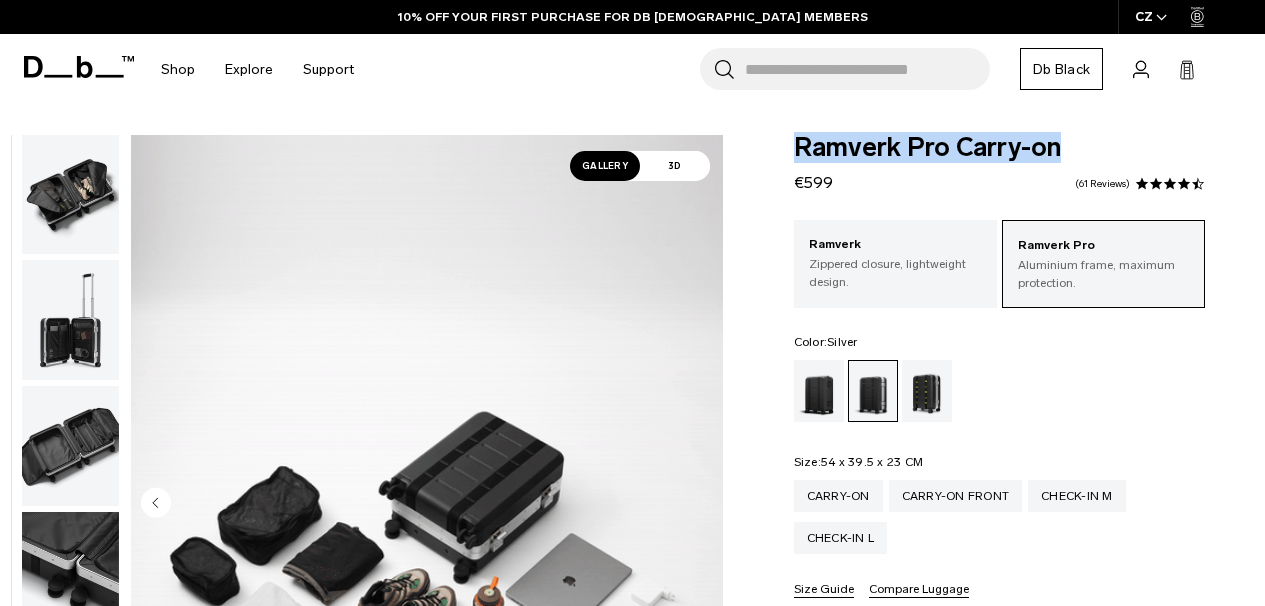 click on "Ramverk Pro Carry-on" at bounding box center [999, 148] 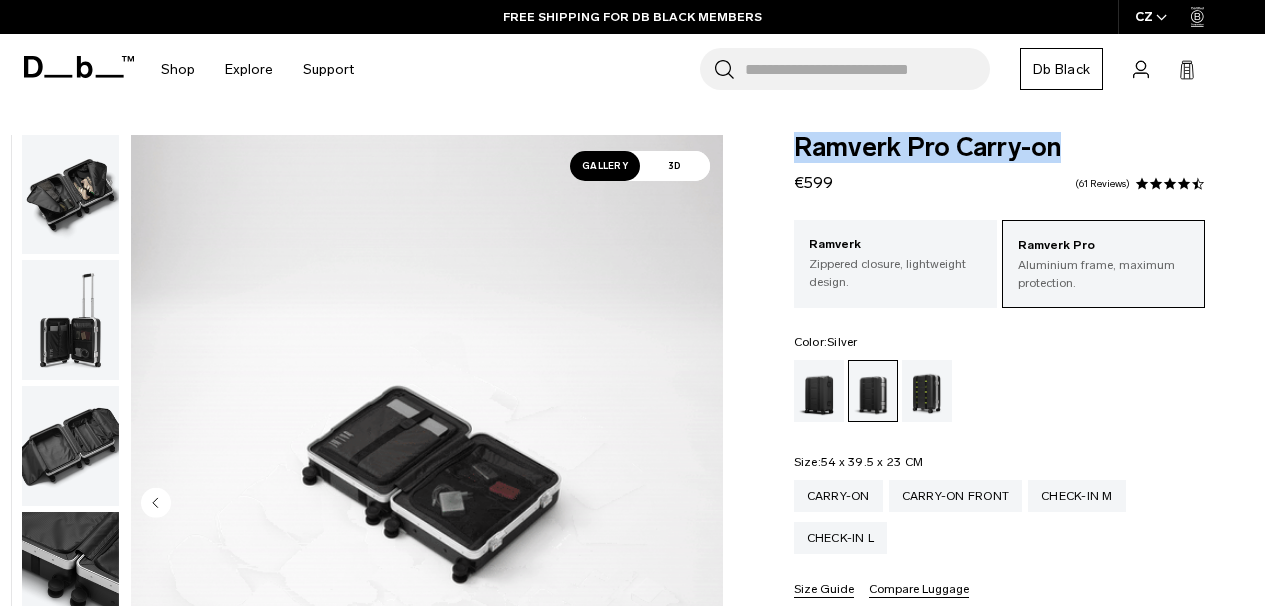 copy on "Ramverk Pro Carry-on" 